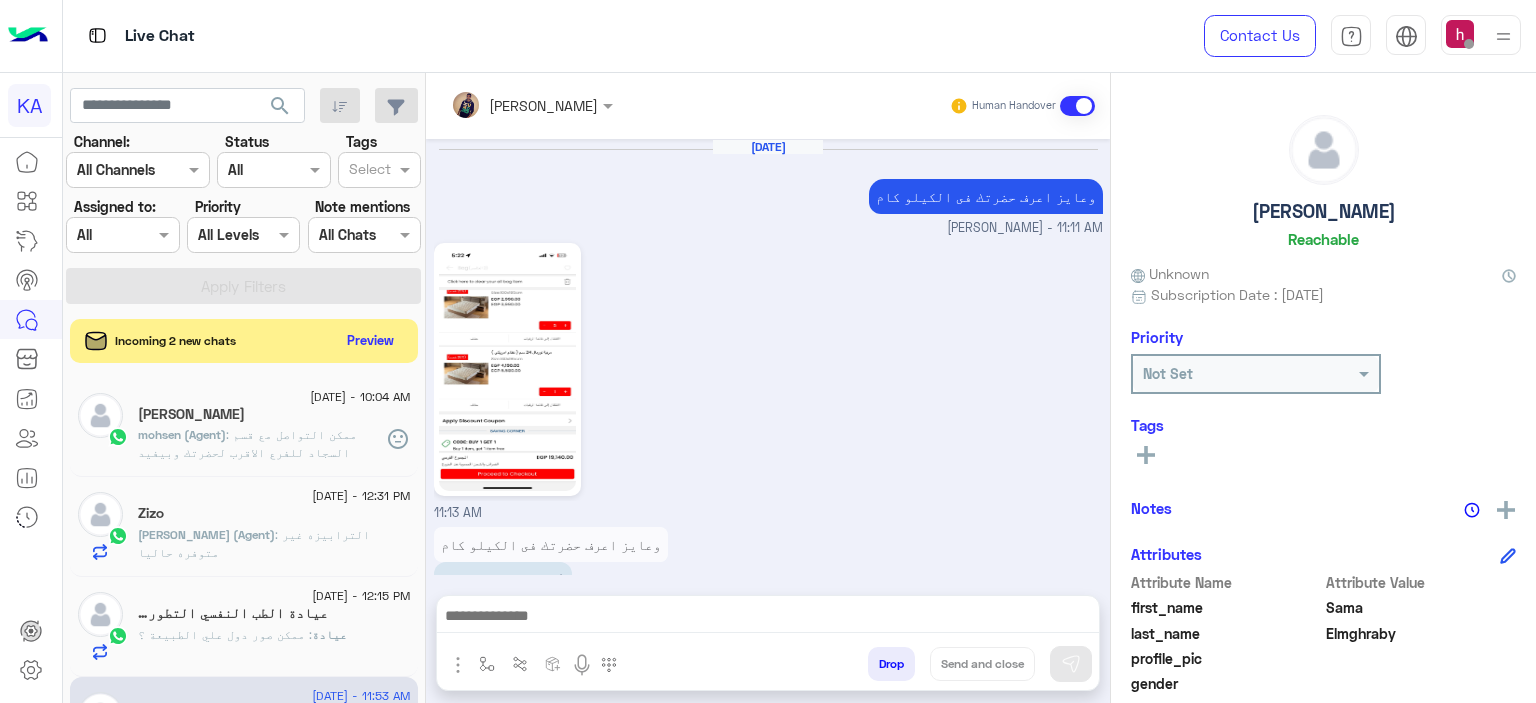 scroll, scrollTop: 0, scrollLeft: 0, axis: both 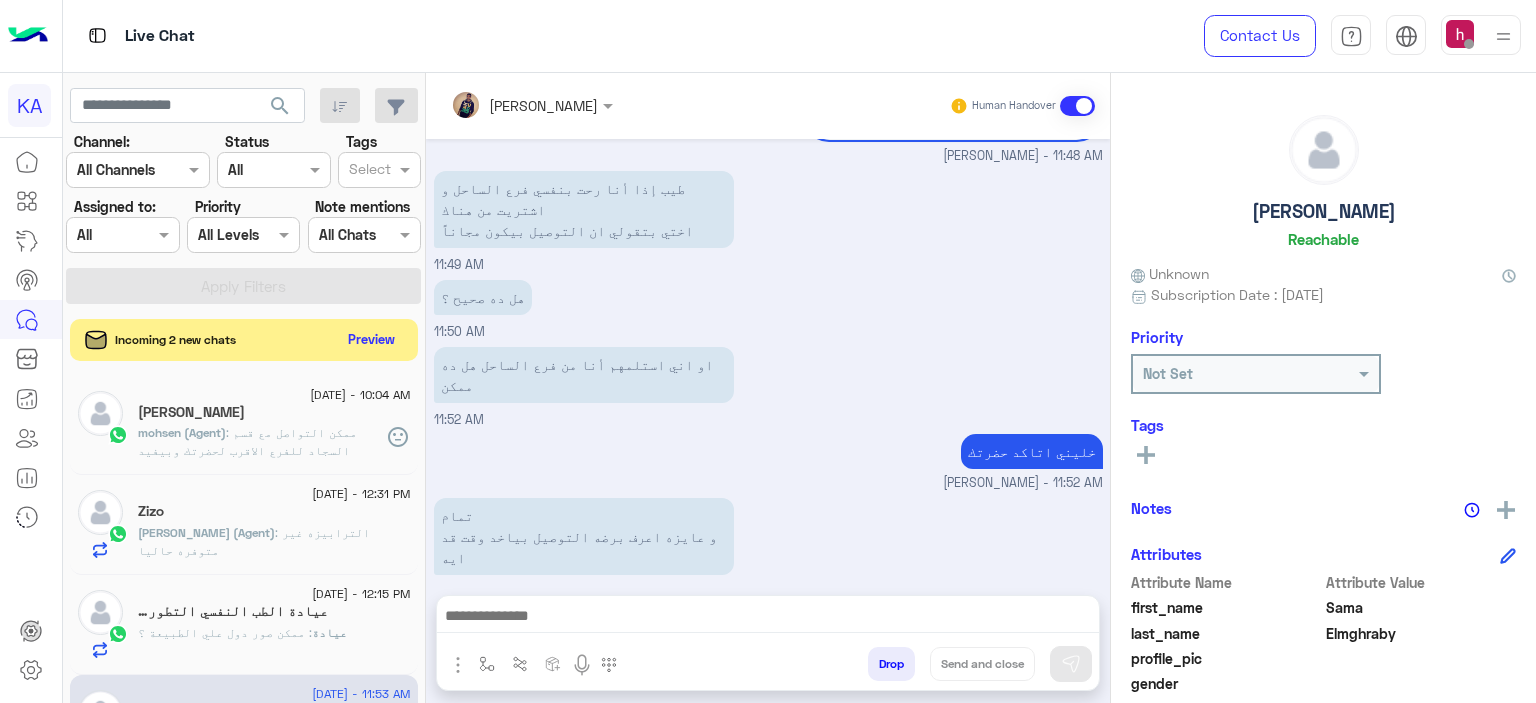 click on "Preview" 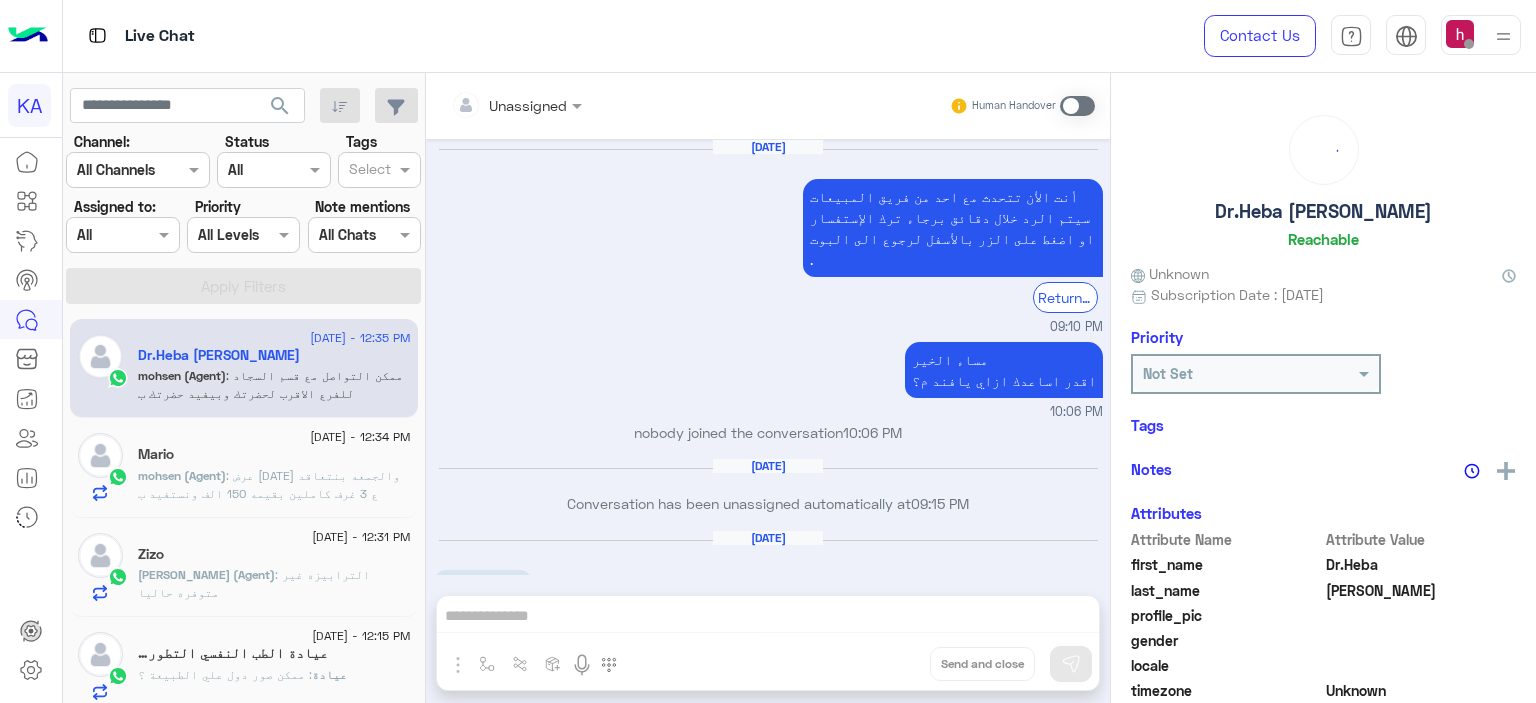 scroll, scrollTop: 2159, scrollLeft: 0, axis: vertical 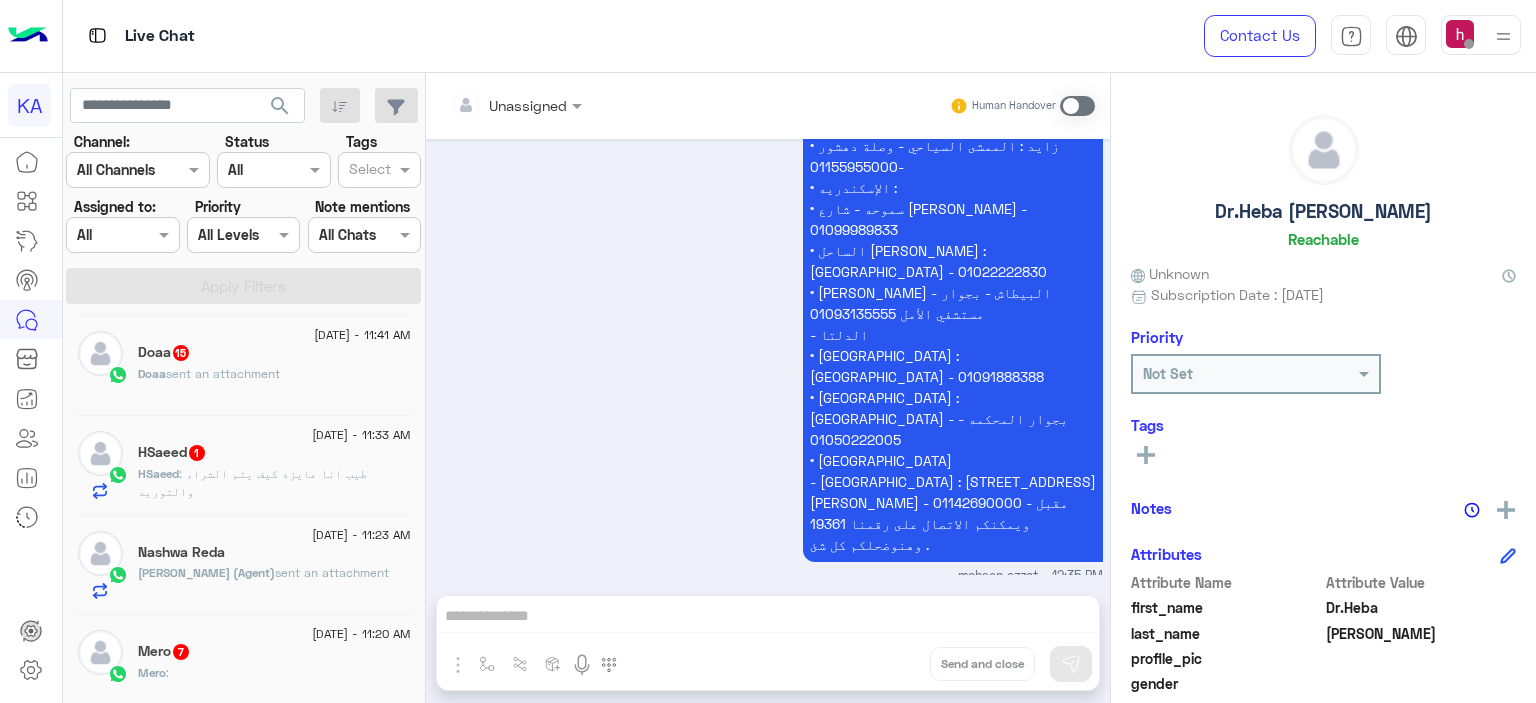 click on "sent an attachment" 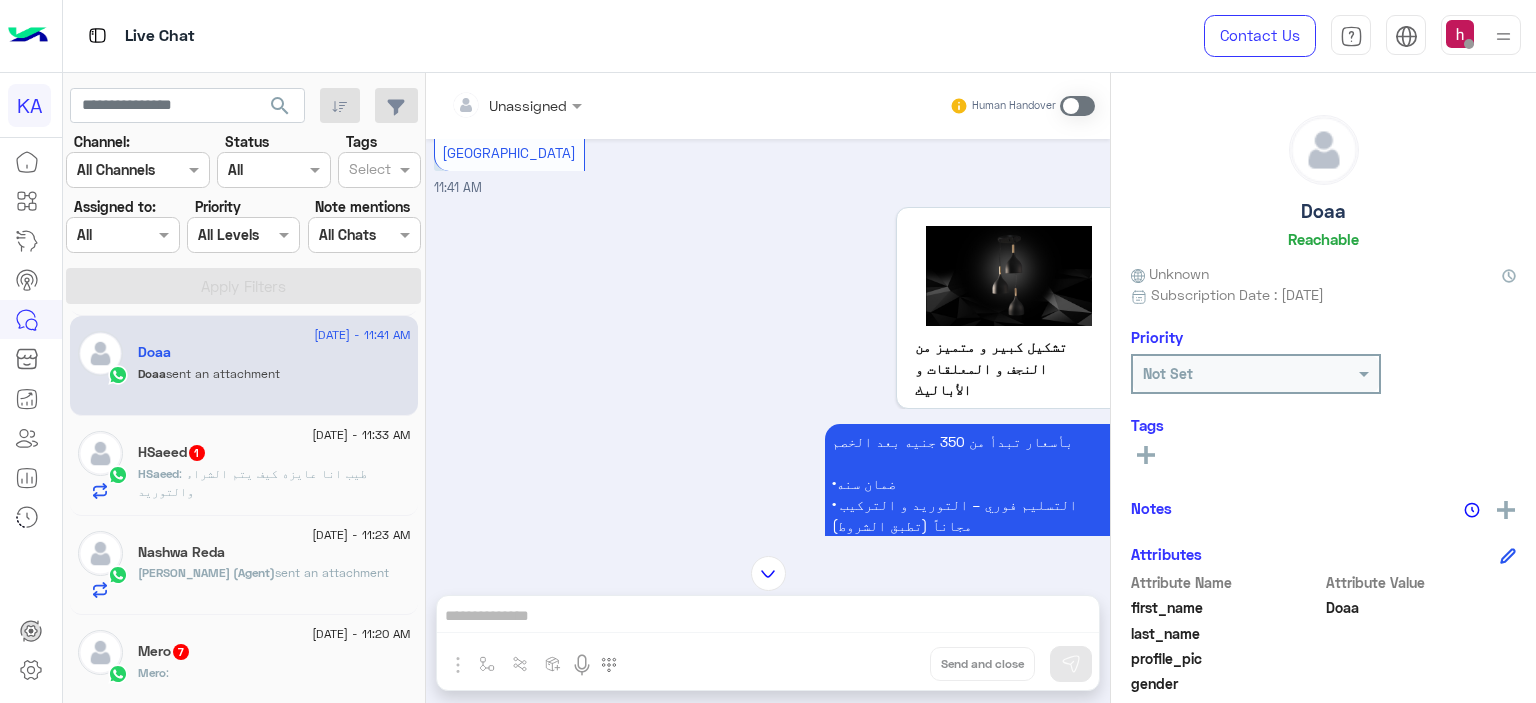 scroll, scrollTop: 1735, scrollLeft: 0, axis: vertical 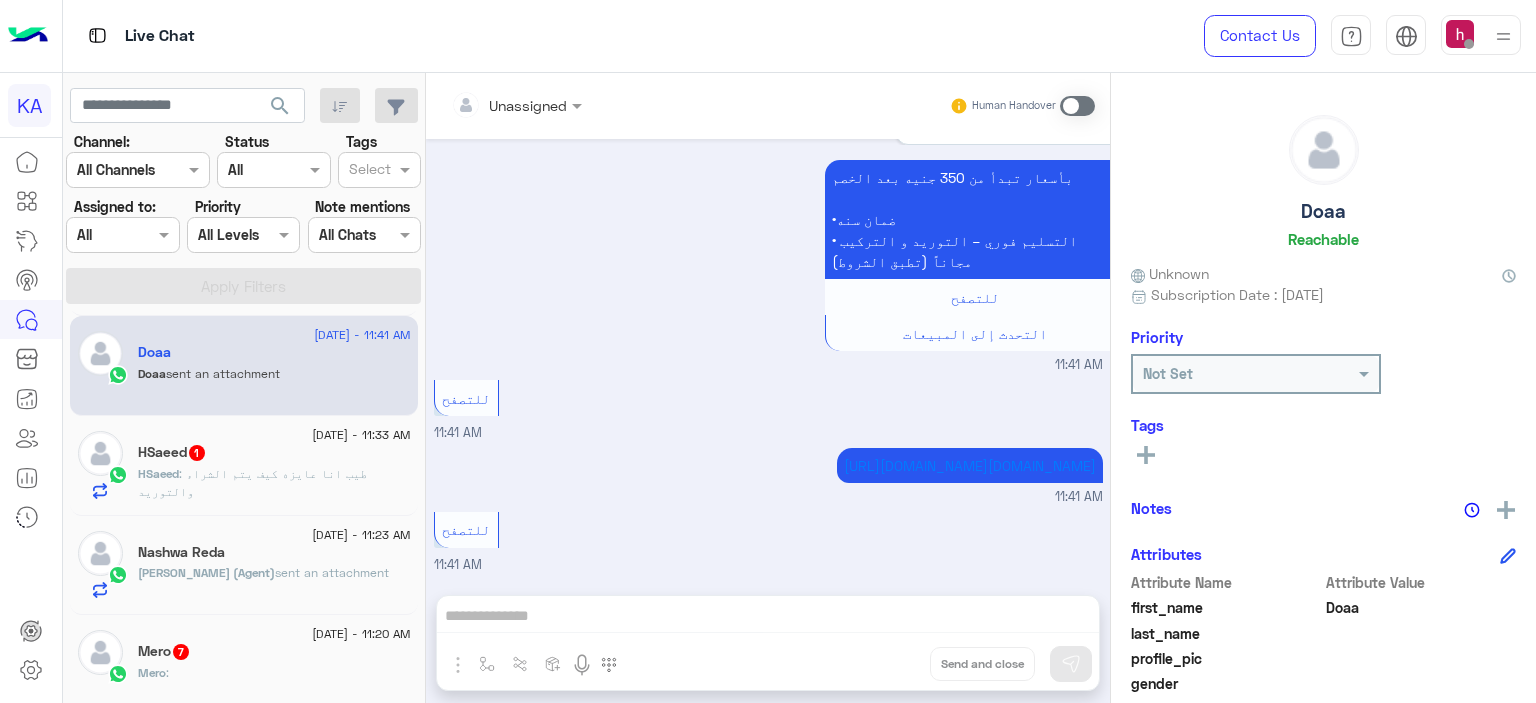 click on "HSaeed   1" 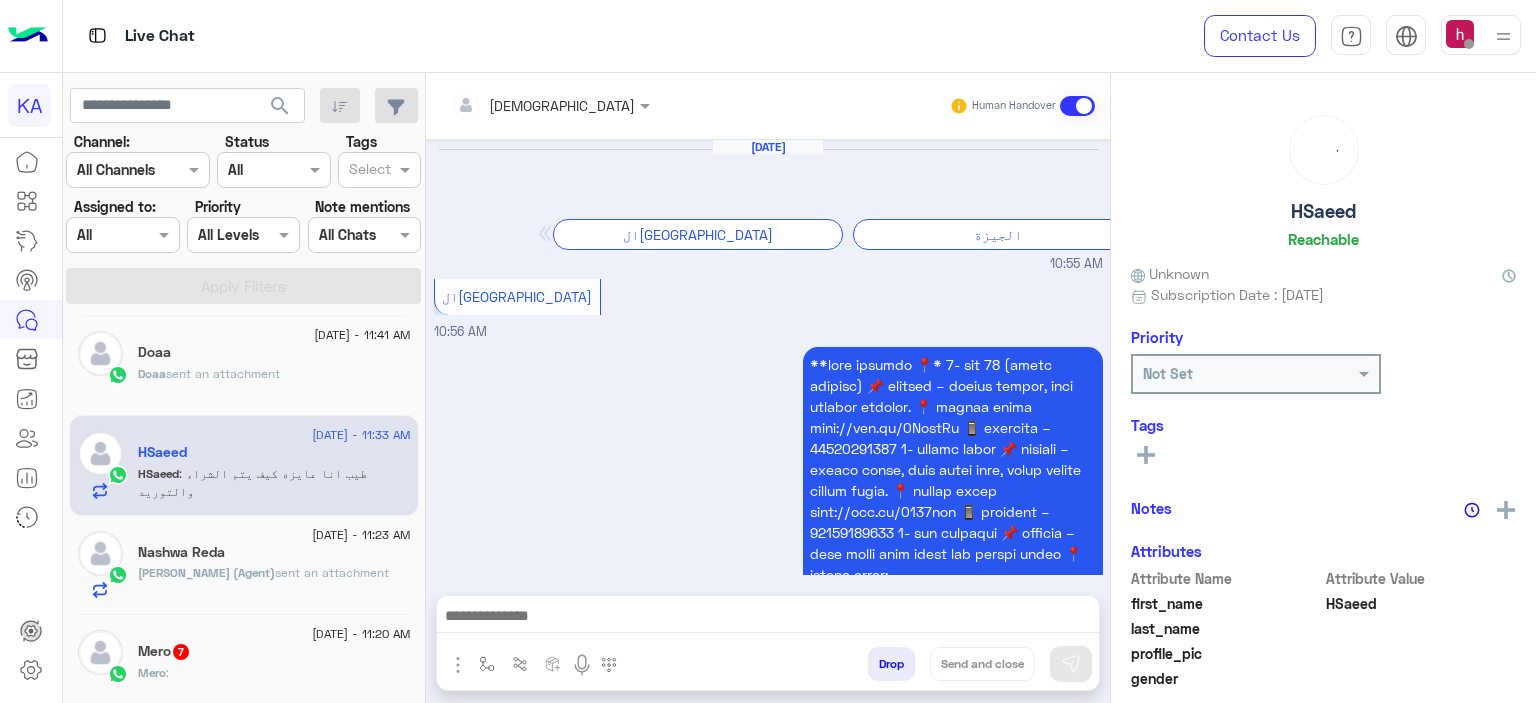 scroll, scrollTop: 3234, scrollLeft: 0, axis: vertical 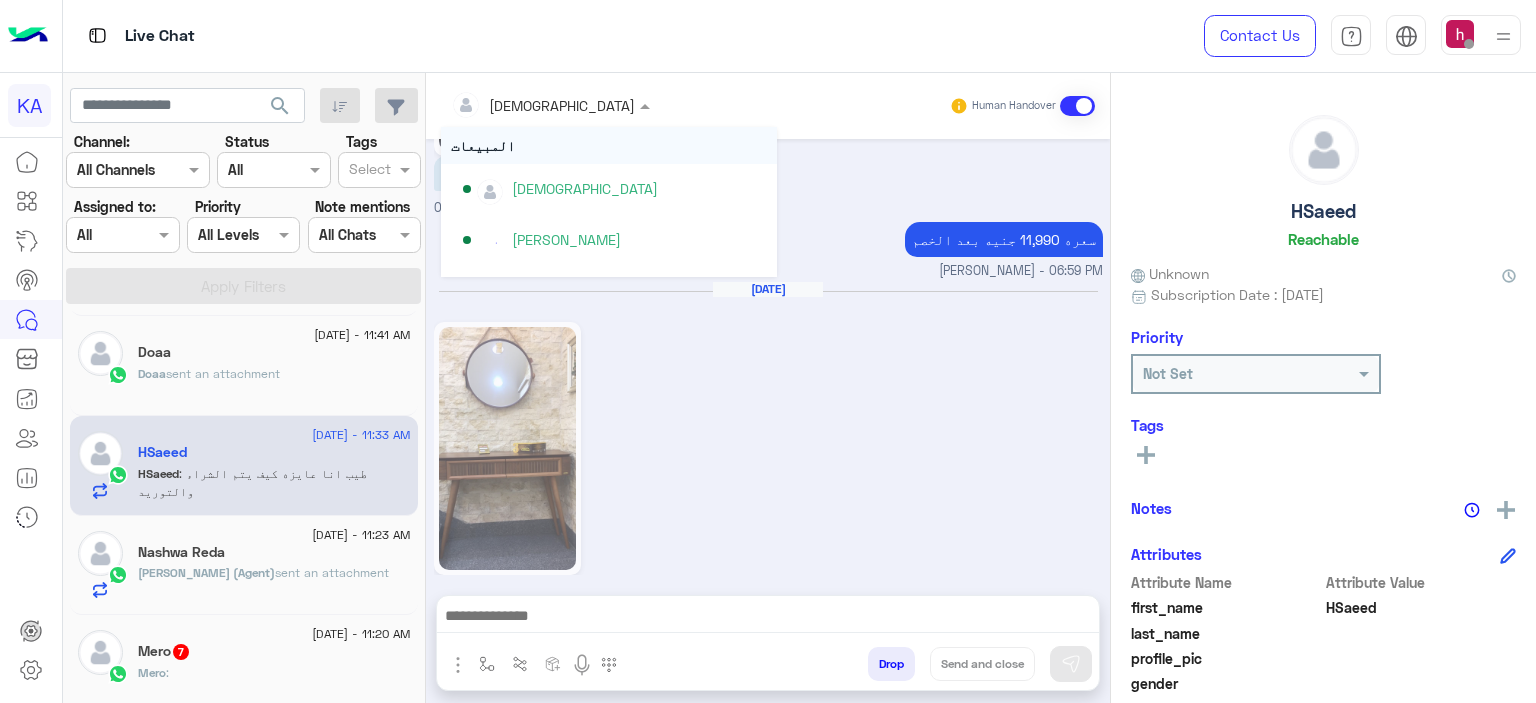 click at bounding box center (647, 105) 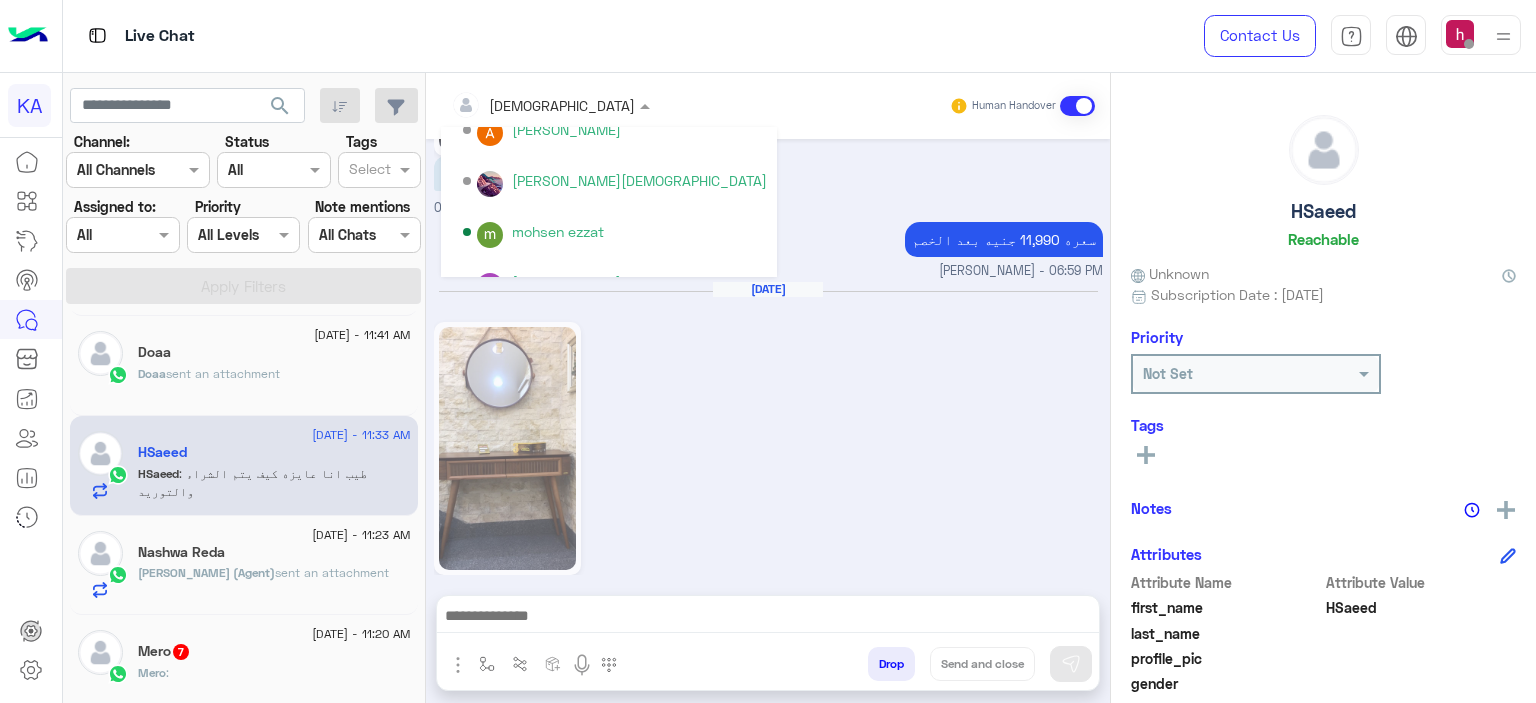 scroll, scrollTop: 400, scrollLeft: 0, axis: vertical 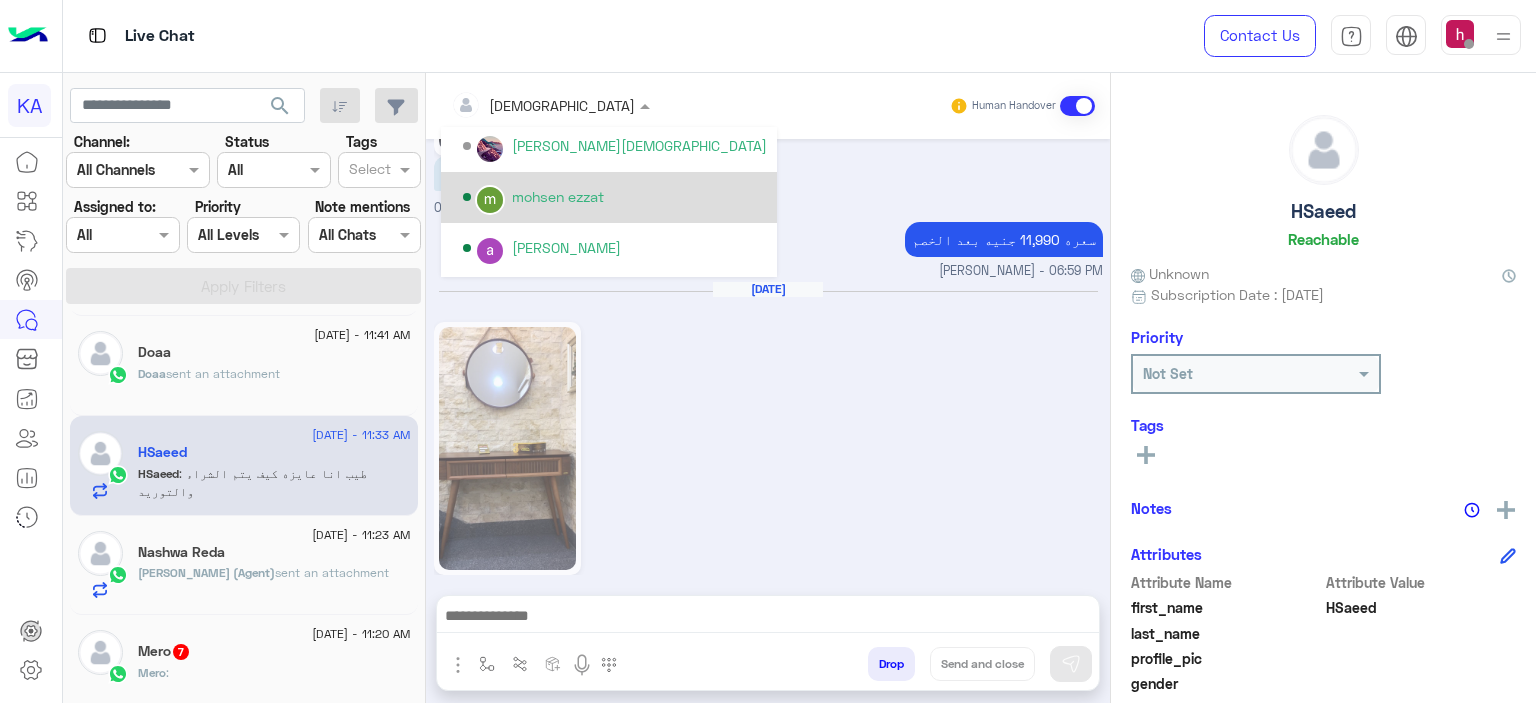 click on "mohsen ezzat" at bounding box center [558, 196] 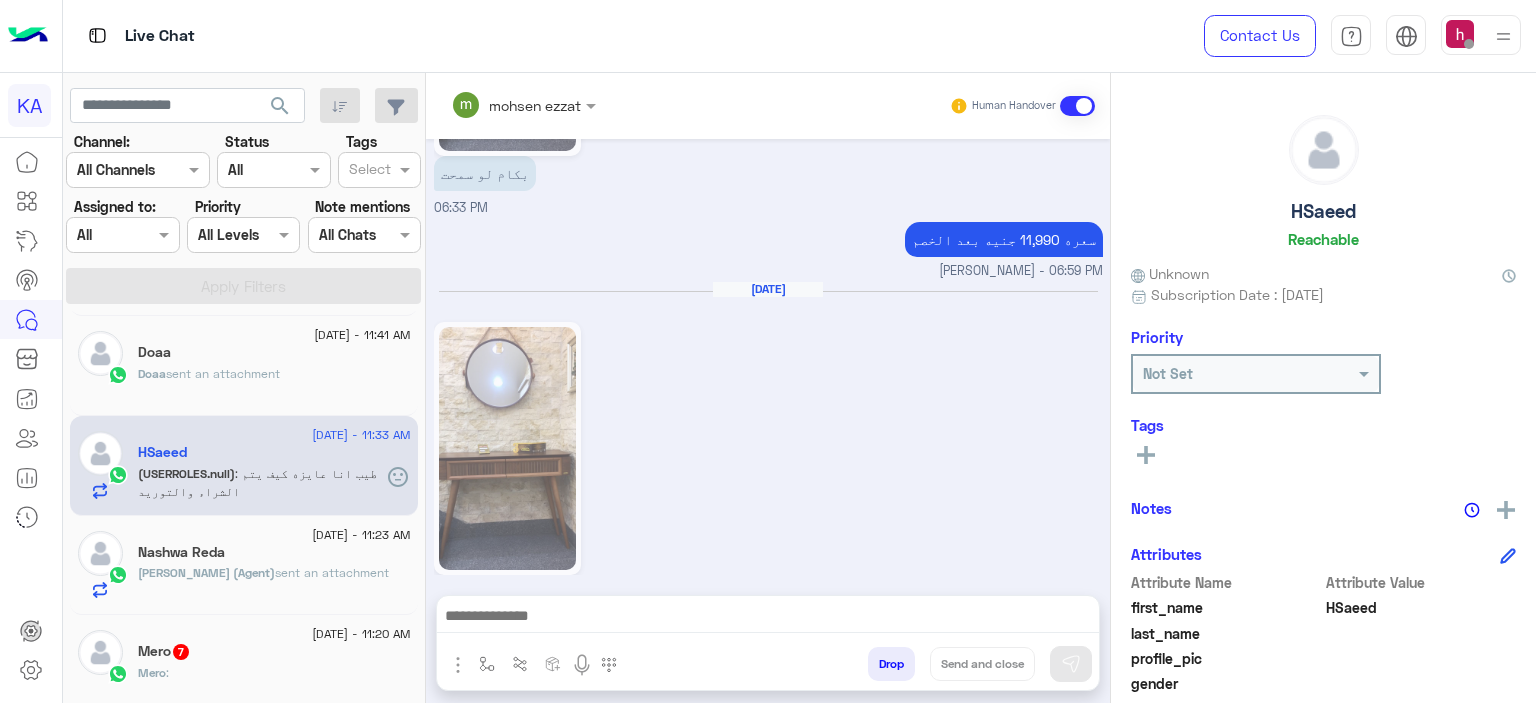 scroll, scrollTop: 3270, scrollLeft: 0, axis: vertical 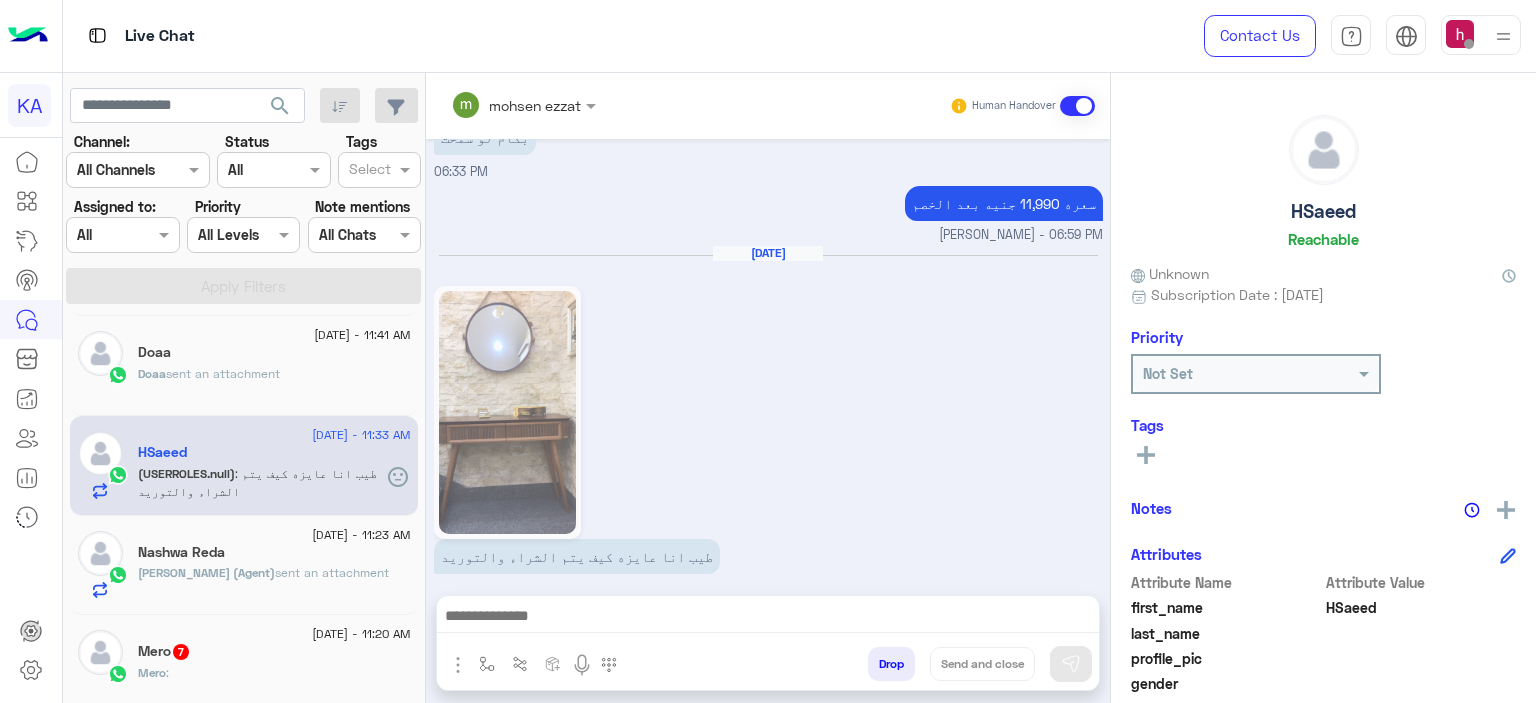 click on "Mero :" 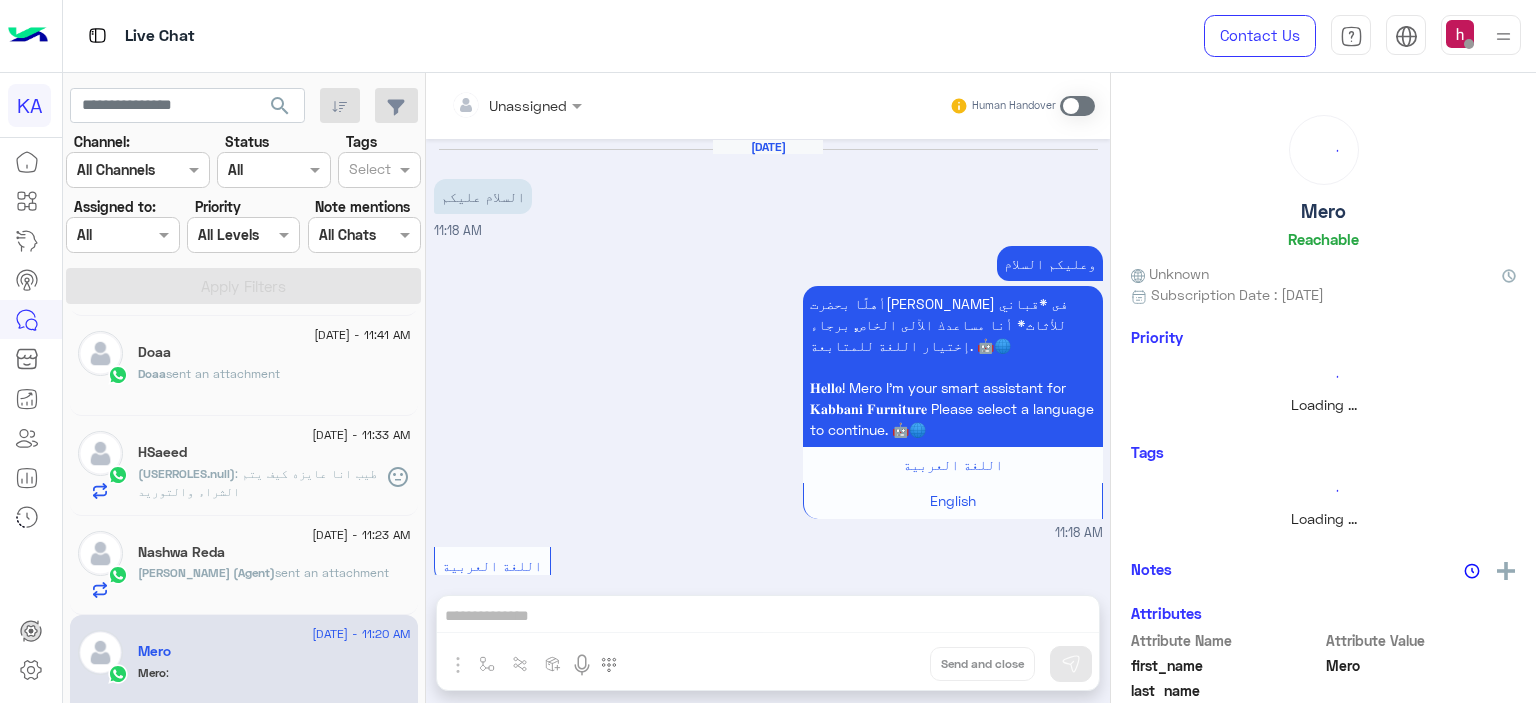 scroll, scrollTop: 1439, scrollLeft: 0, axis: vertical 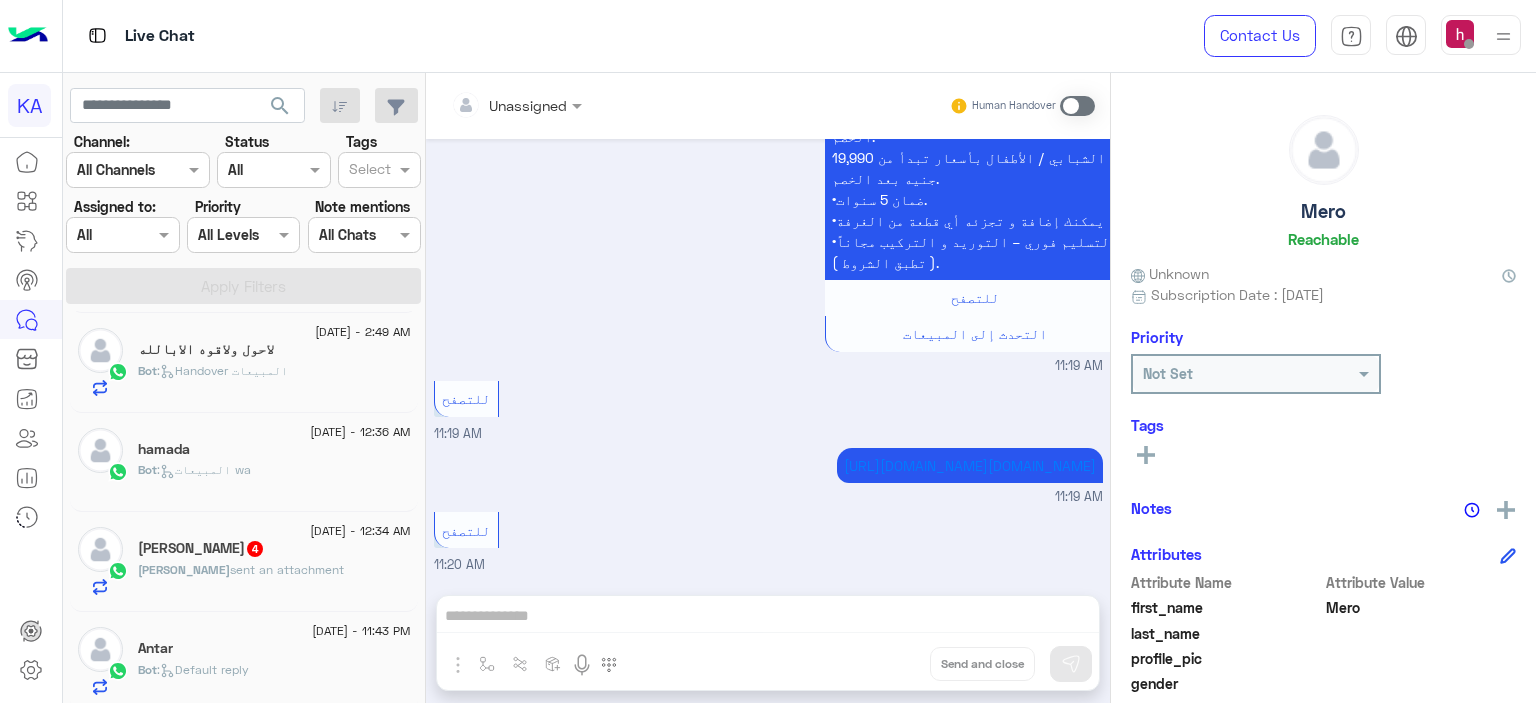 click on "[PERSON_NAME]  4" 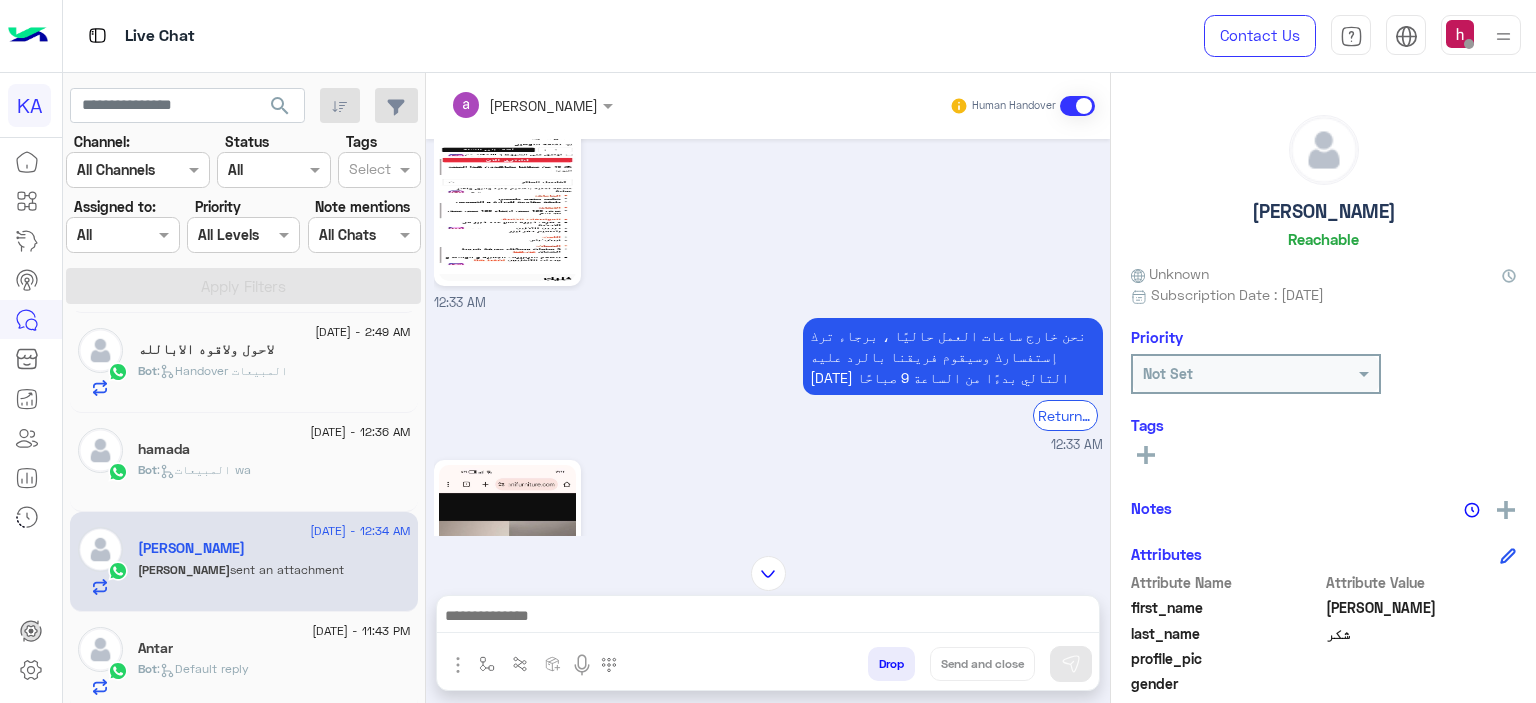 scroll, scrollTop: 1747, scrollLeft: 0, axis: vertical 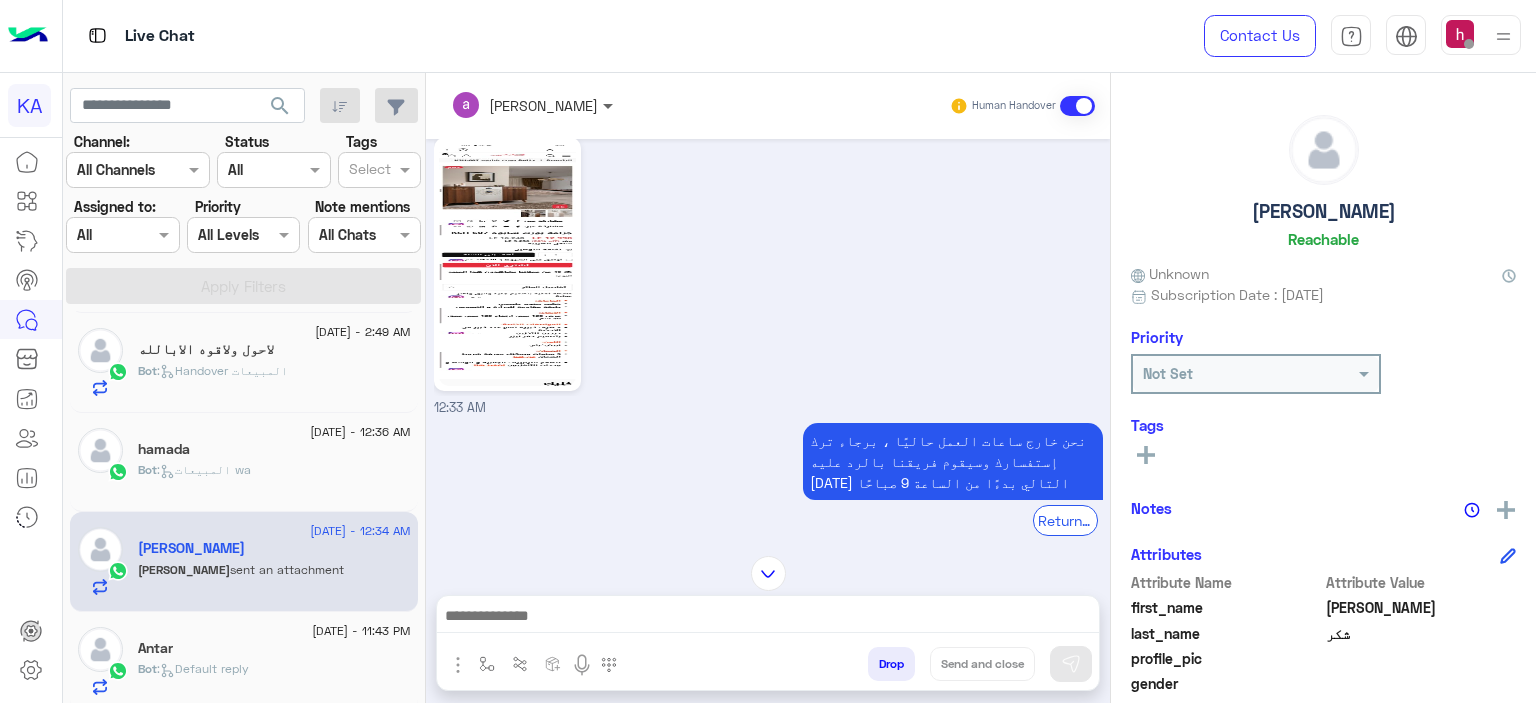 click at bounding box center [610, 105] 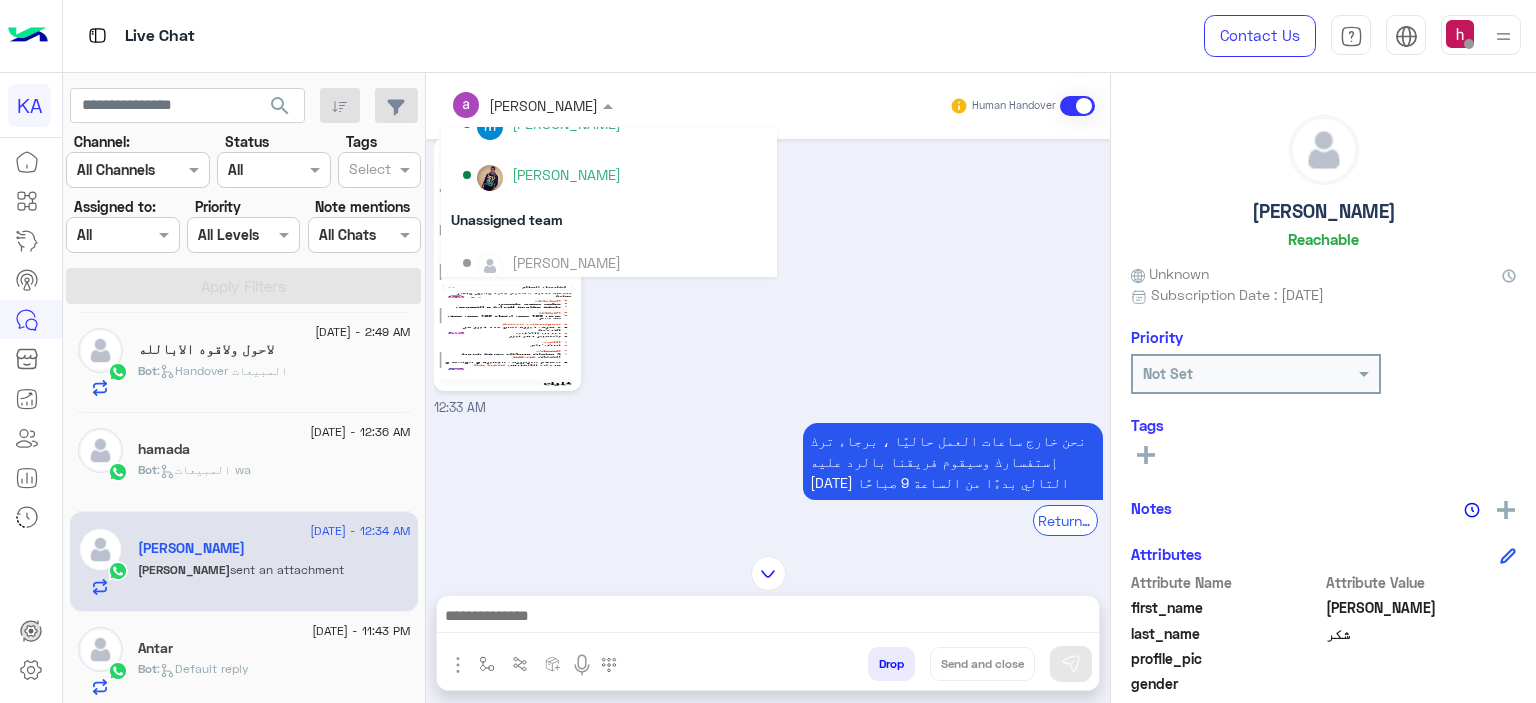 scroll, scrollTop: 586, scrollLeft: 0, axis: vertical 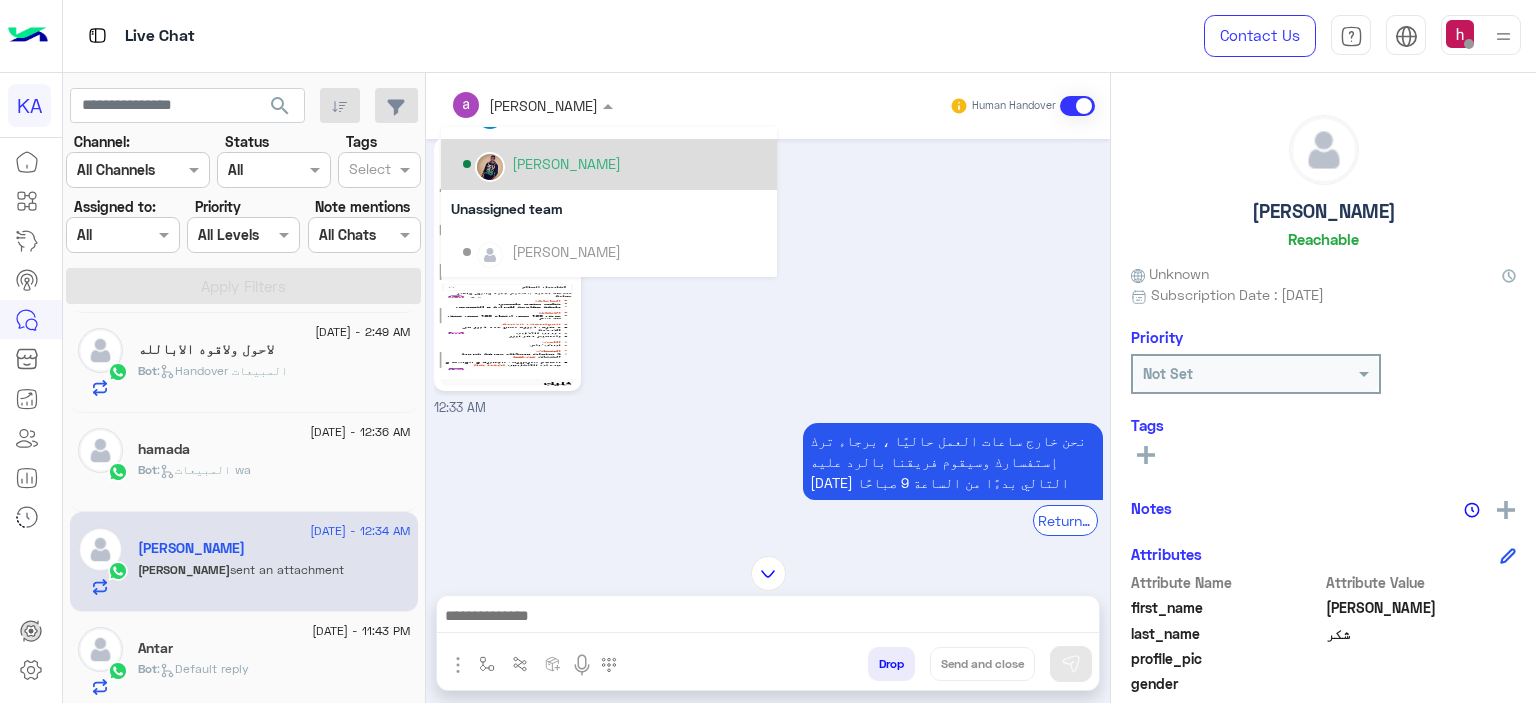 click on "[PERSON_NAME]" at bounding box center (566, 163) 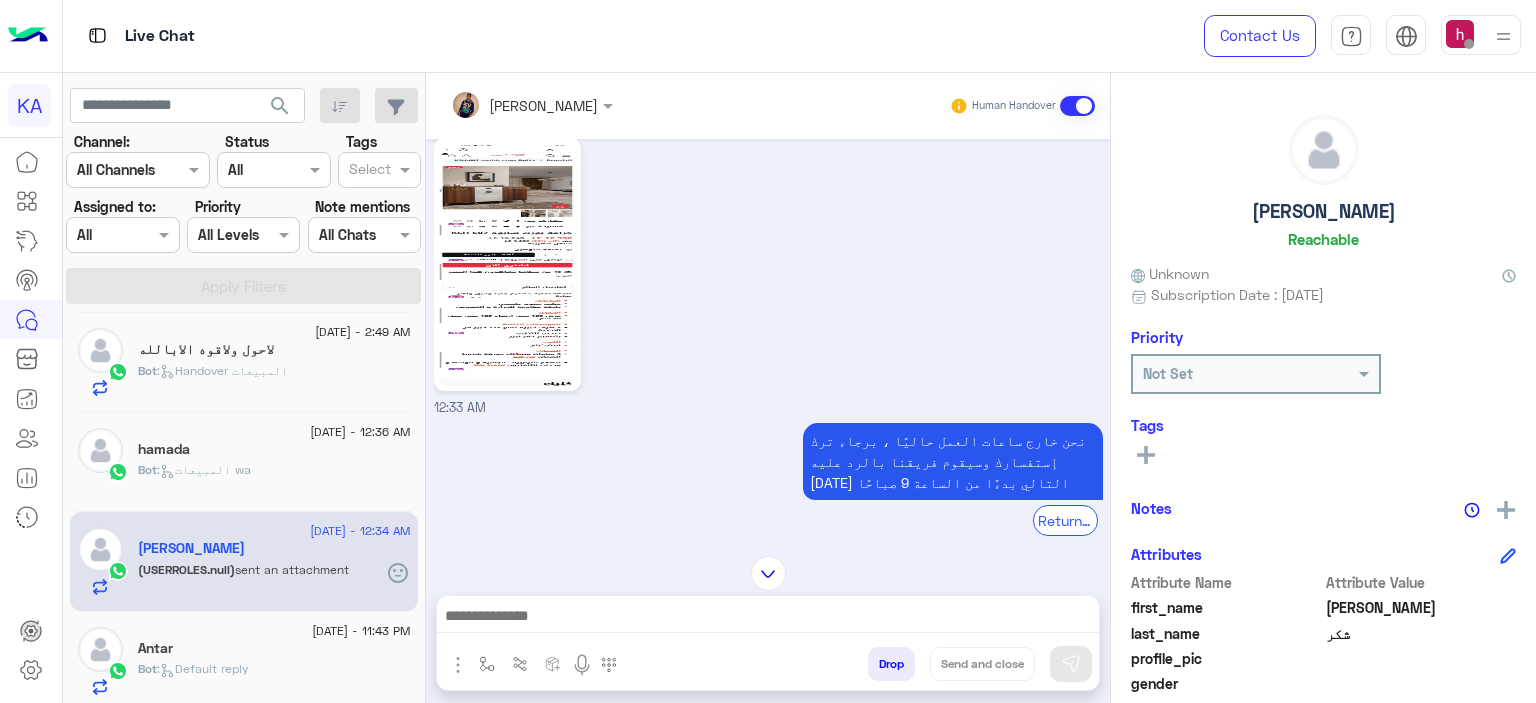 scroll, scrollTop: 2684, scrollLeft: 0, axis: vertical 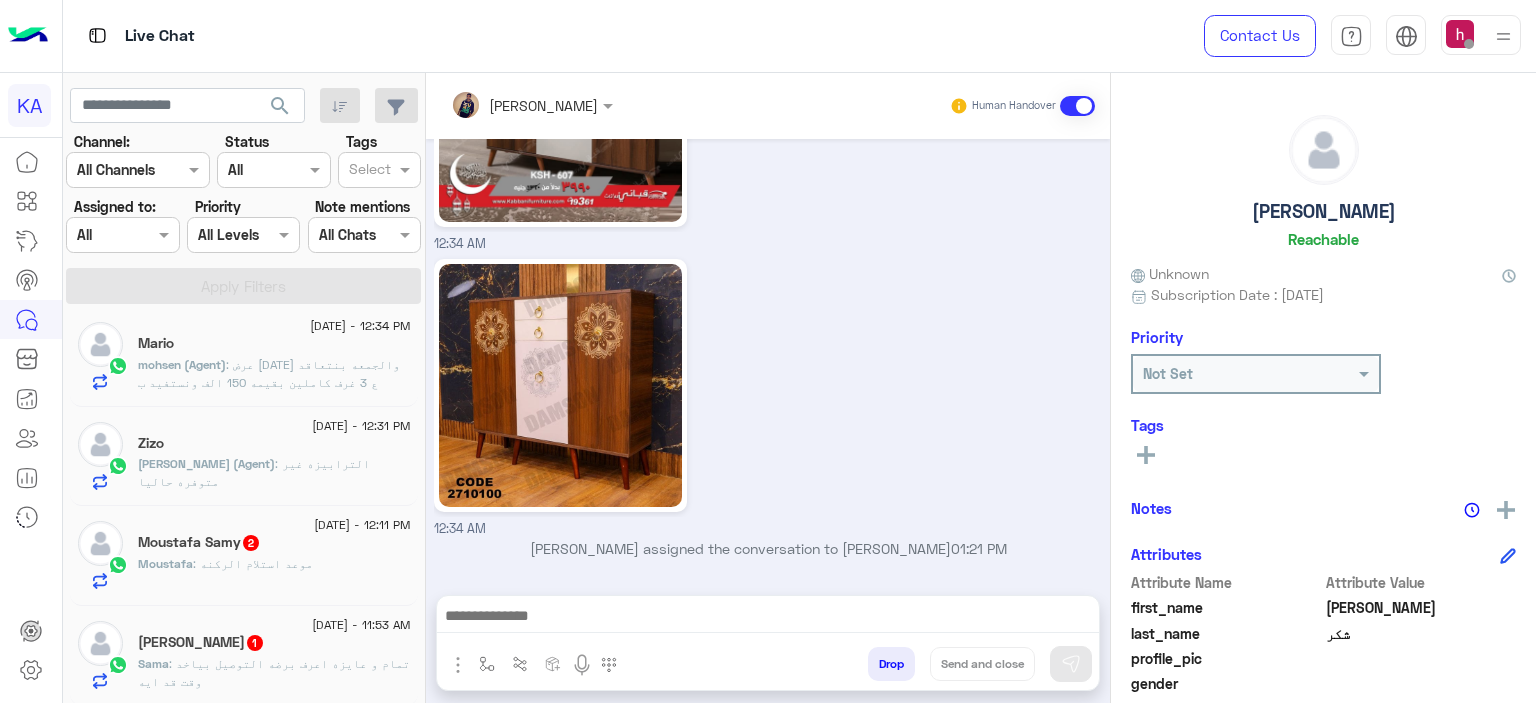 click on "Moustafa : موعد استلام الركنه" 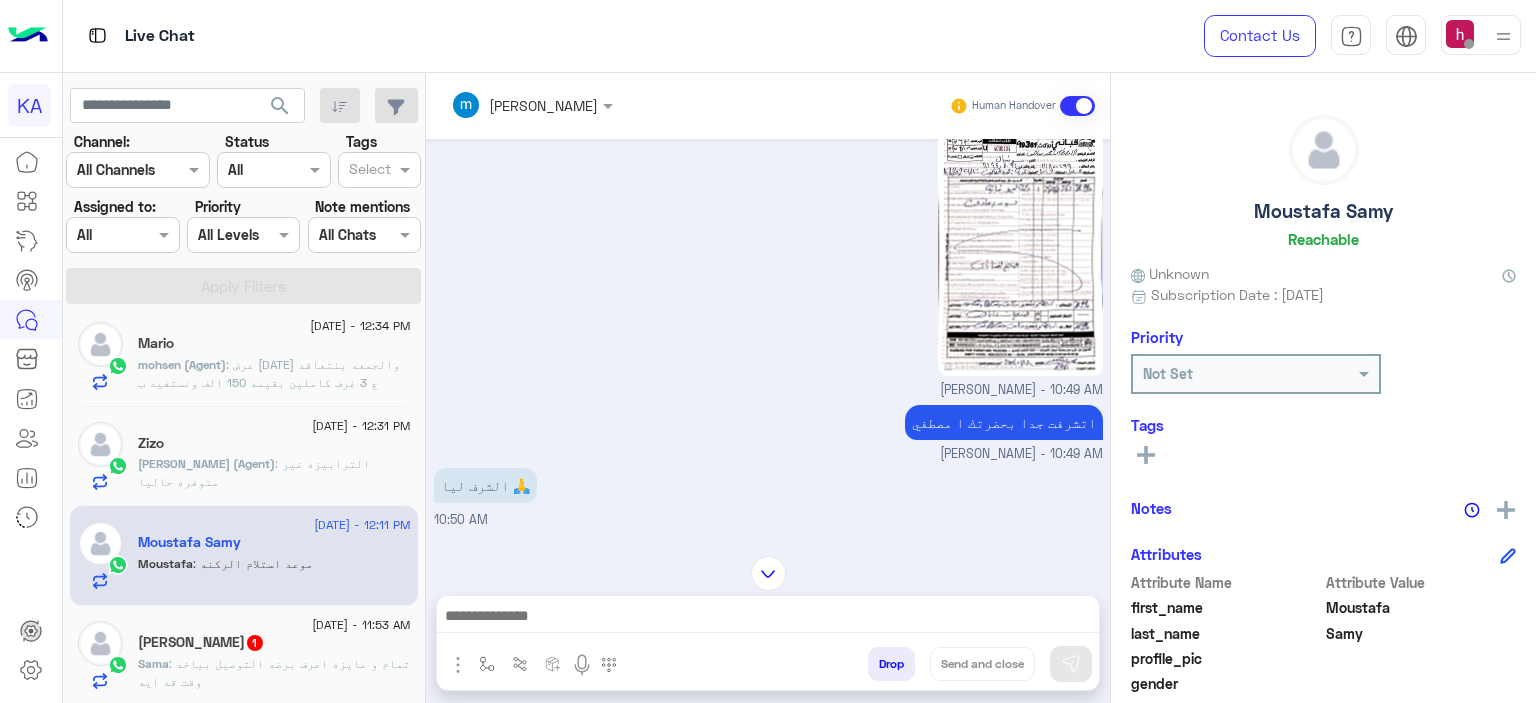 scroll, scrollTop: 1186, scrollLeft: 0, axis: vertical 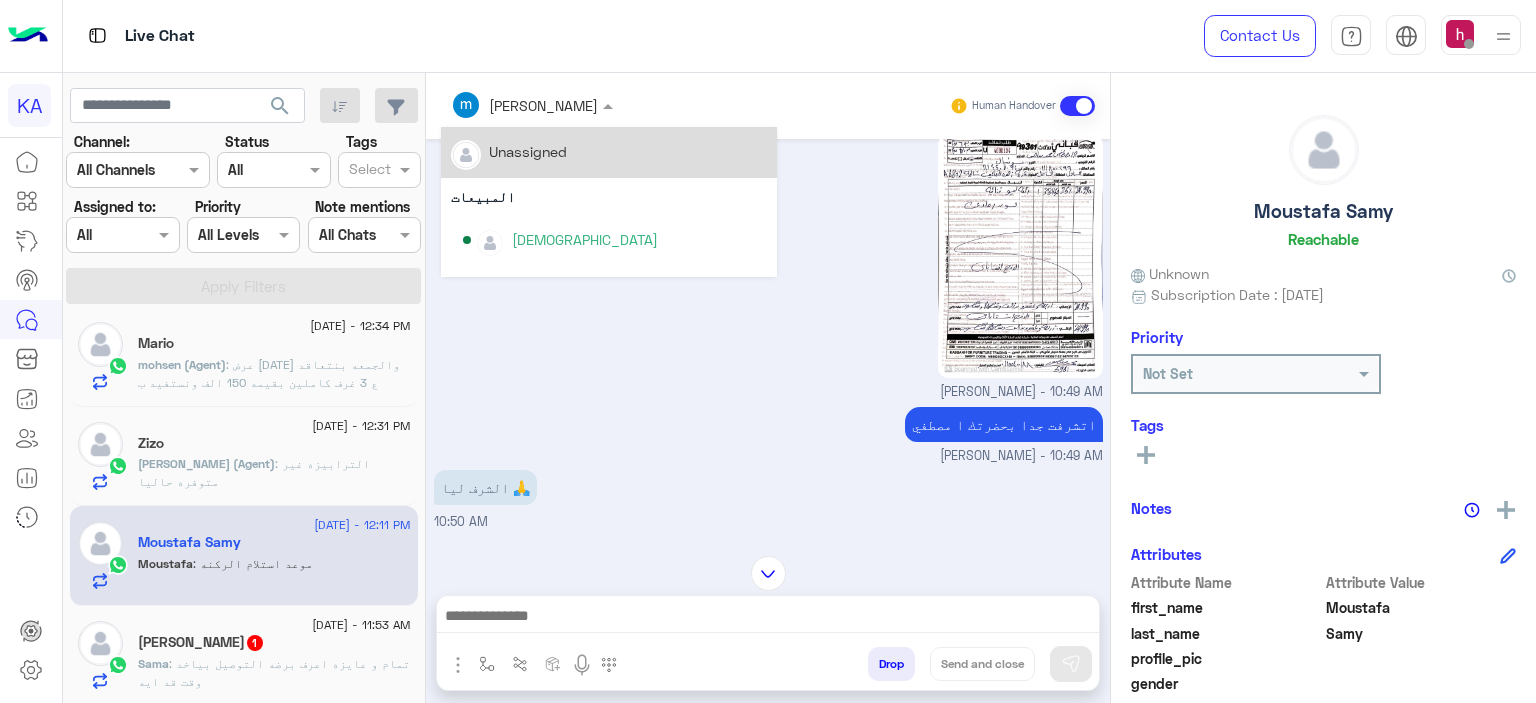 click at bounding box center (610, 105) 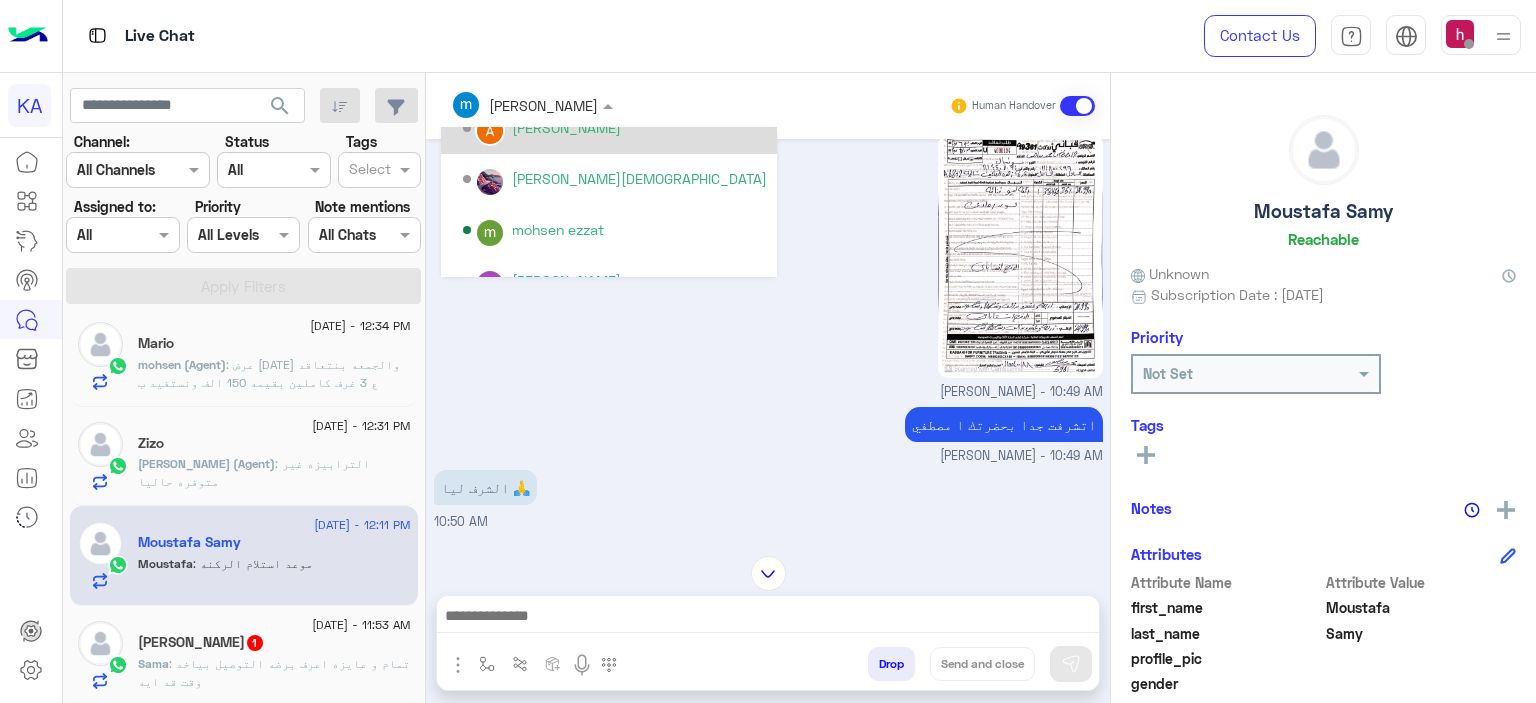 scroll, scrollTop: 400, scrollLeft: 0, axis: vertical 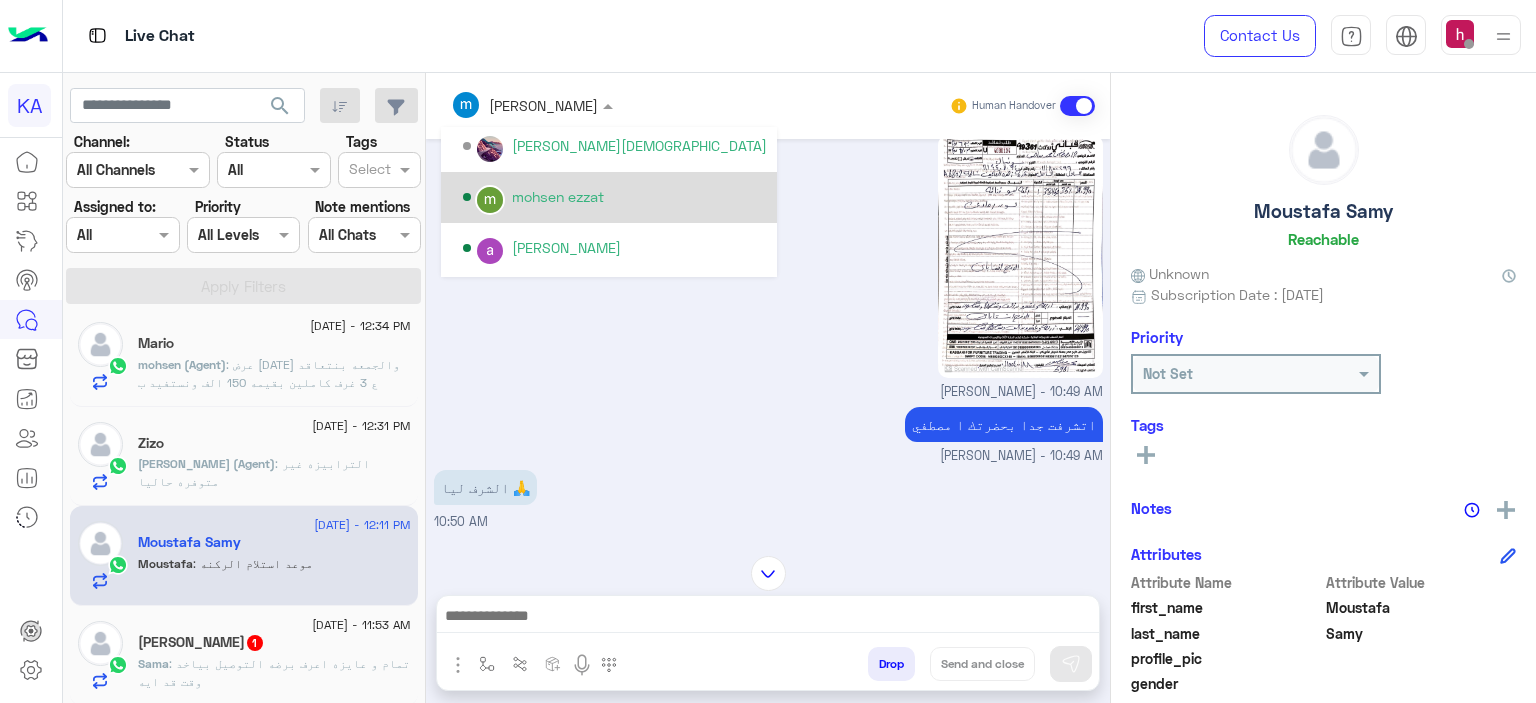 click on "mohsen ezzat" at bounding box center (615, 197) 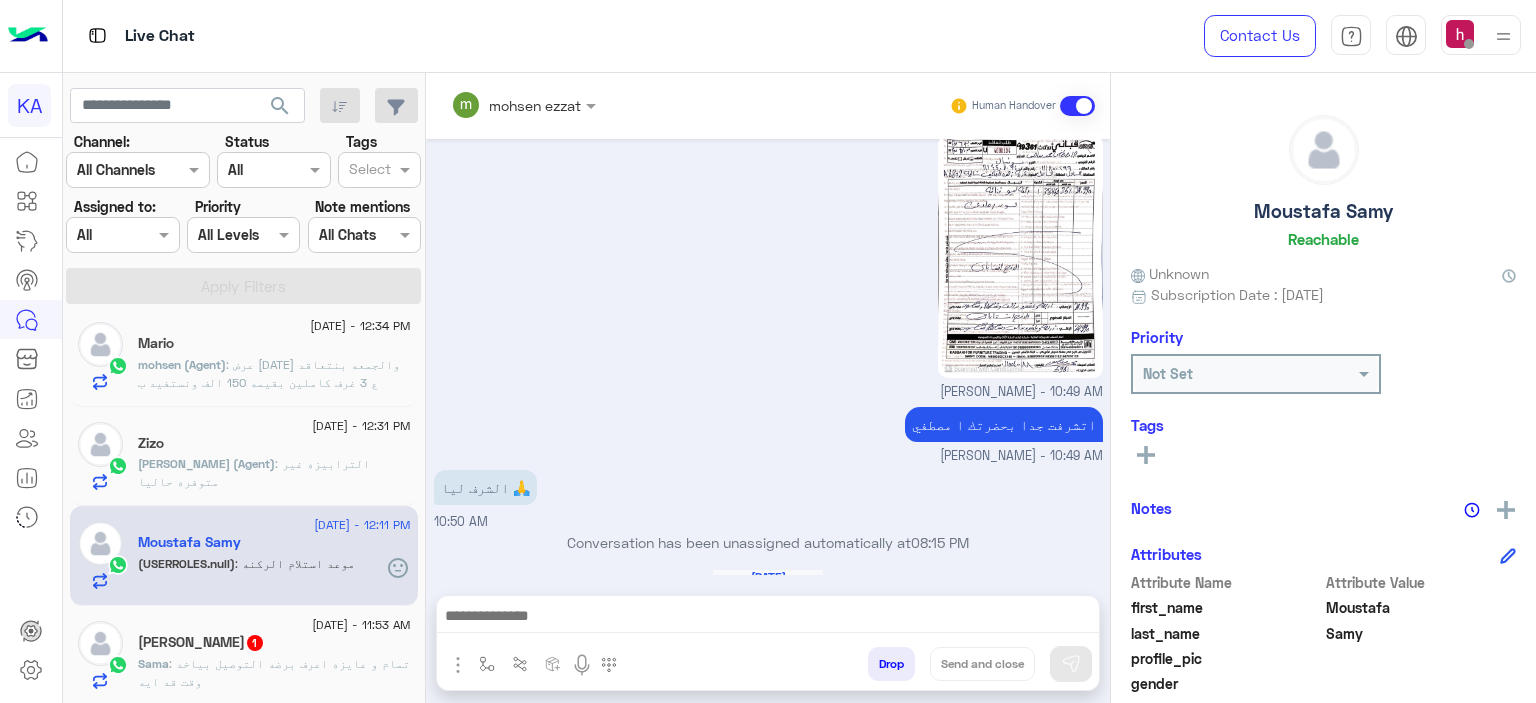 scroll, scrollTop: 1523, scrollLeft: 0, axis: vertical 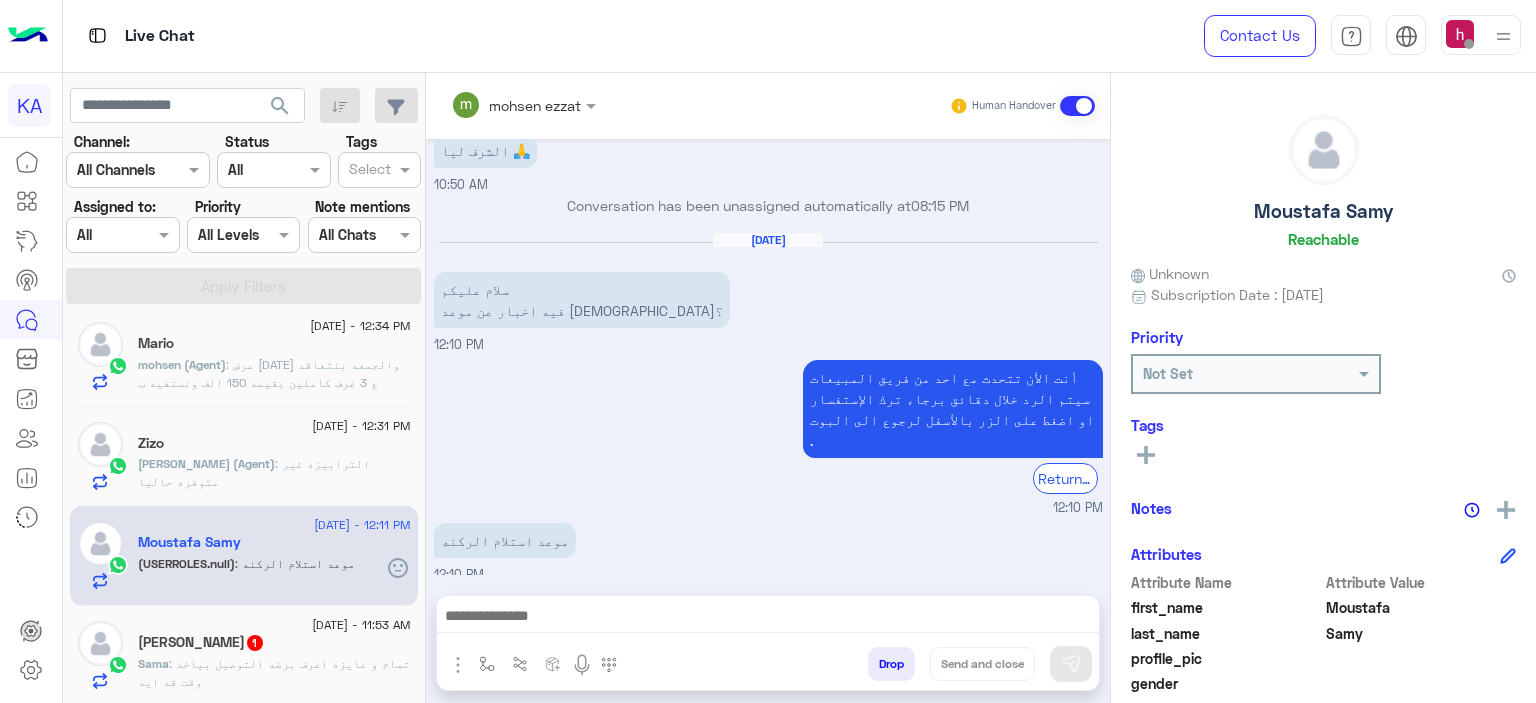 click on "[PERSON_NAME]  1" 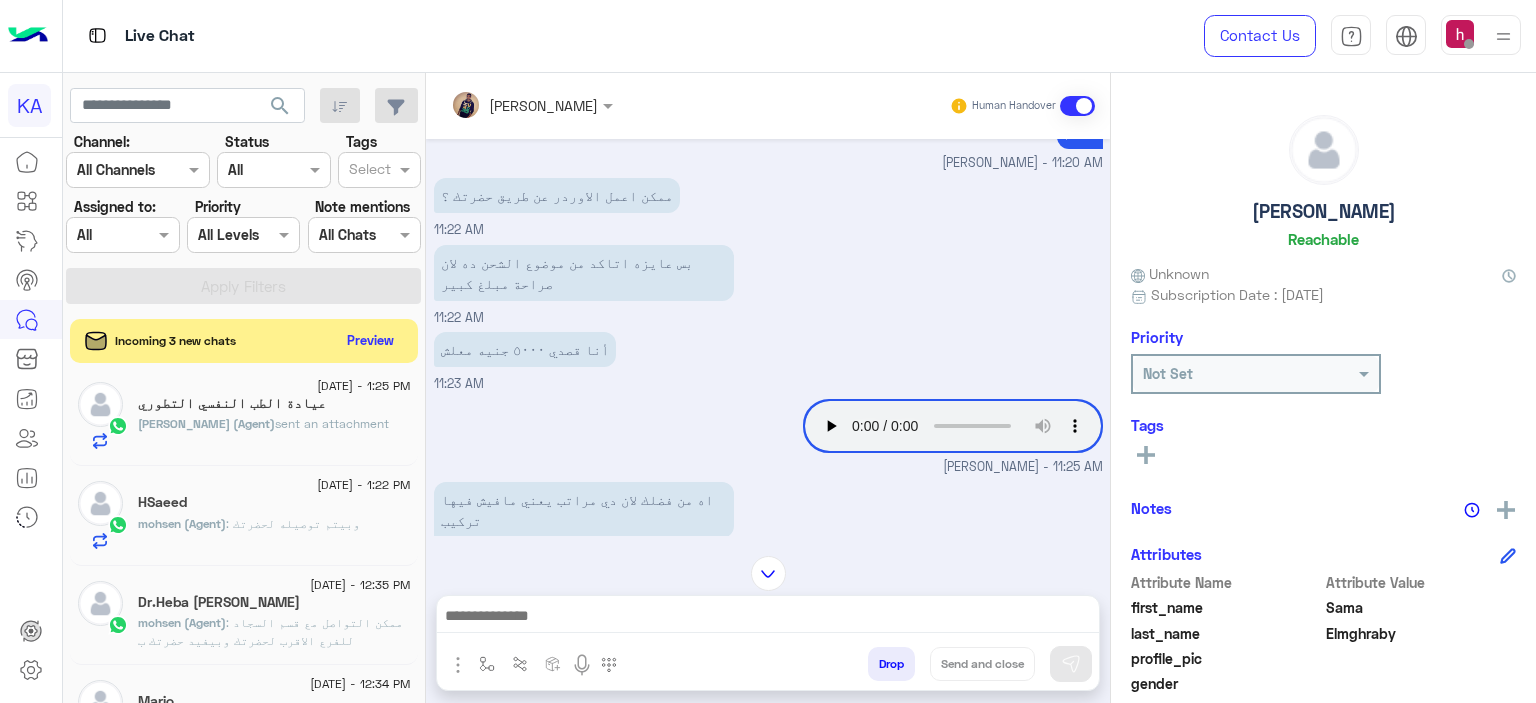 scroll, scrollTop: 1371, scrollLeft: 0, axis: vertical 